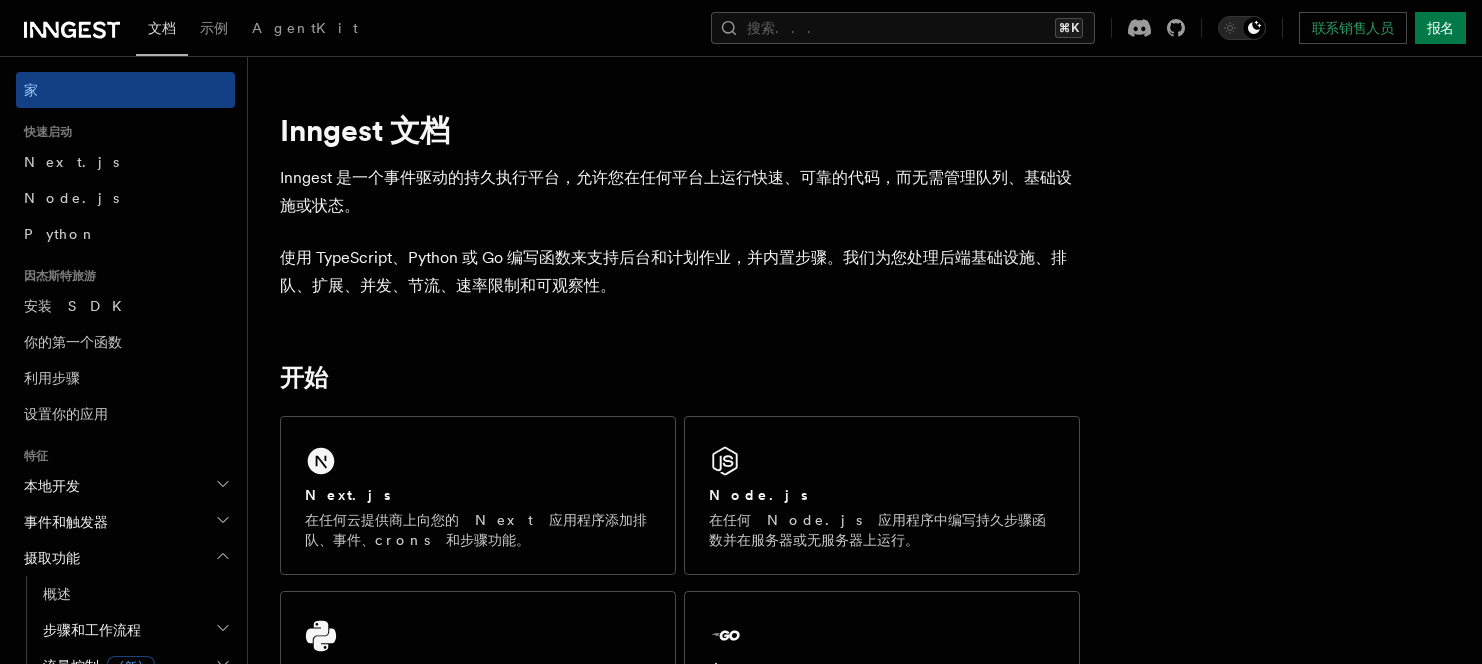 scroll, scrollTop: 0, scrollLeft: 0, axis: both 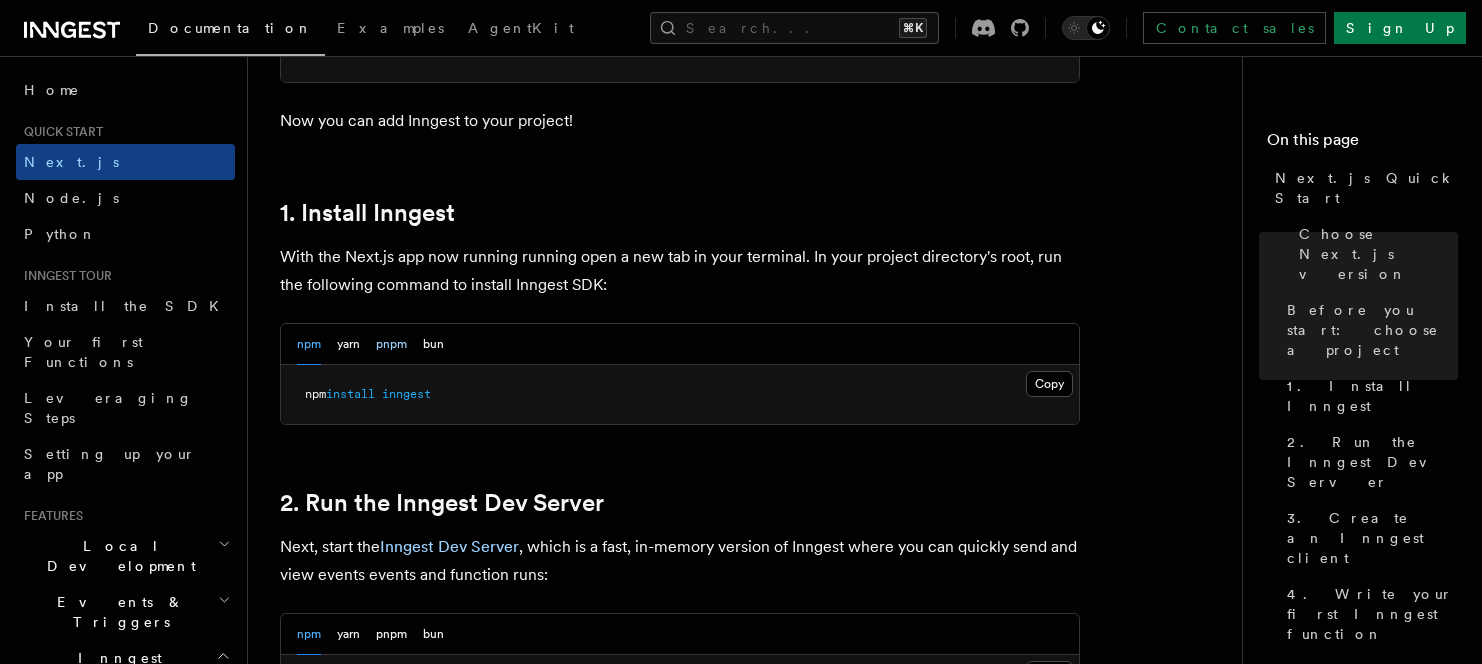 click on "pnpm" at bounding box center [391, 344] 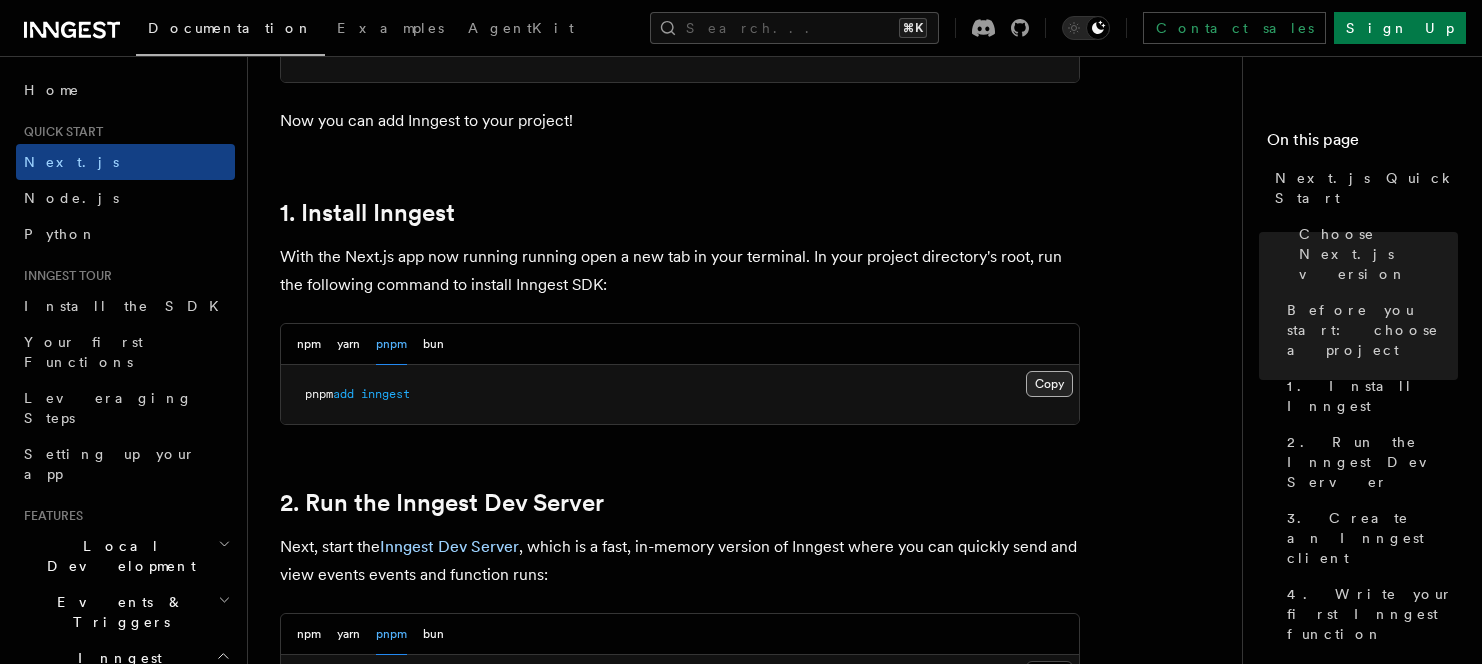 click on "Copy Copied" at bounding box center (1049, 384) 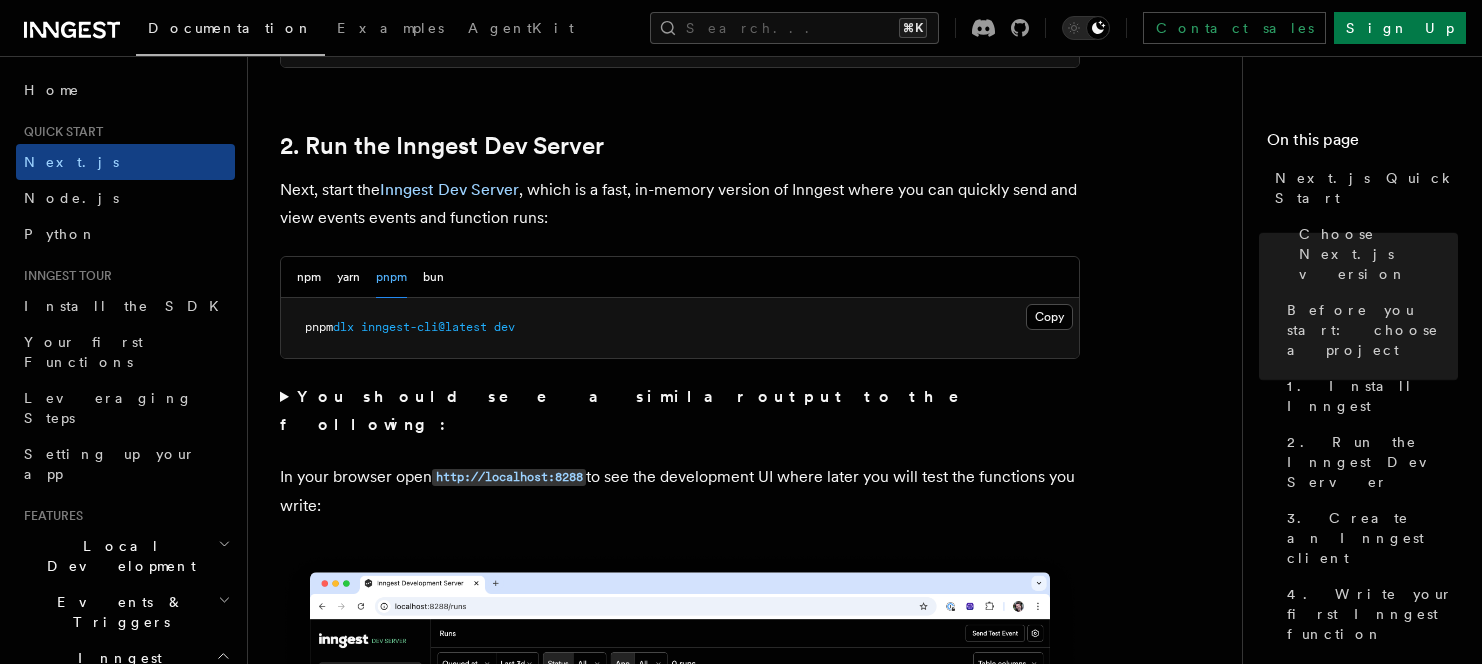 scroll, scrollTop: 1395, scrollLeft: 0, axis: vertical 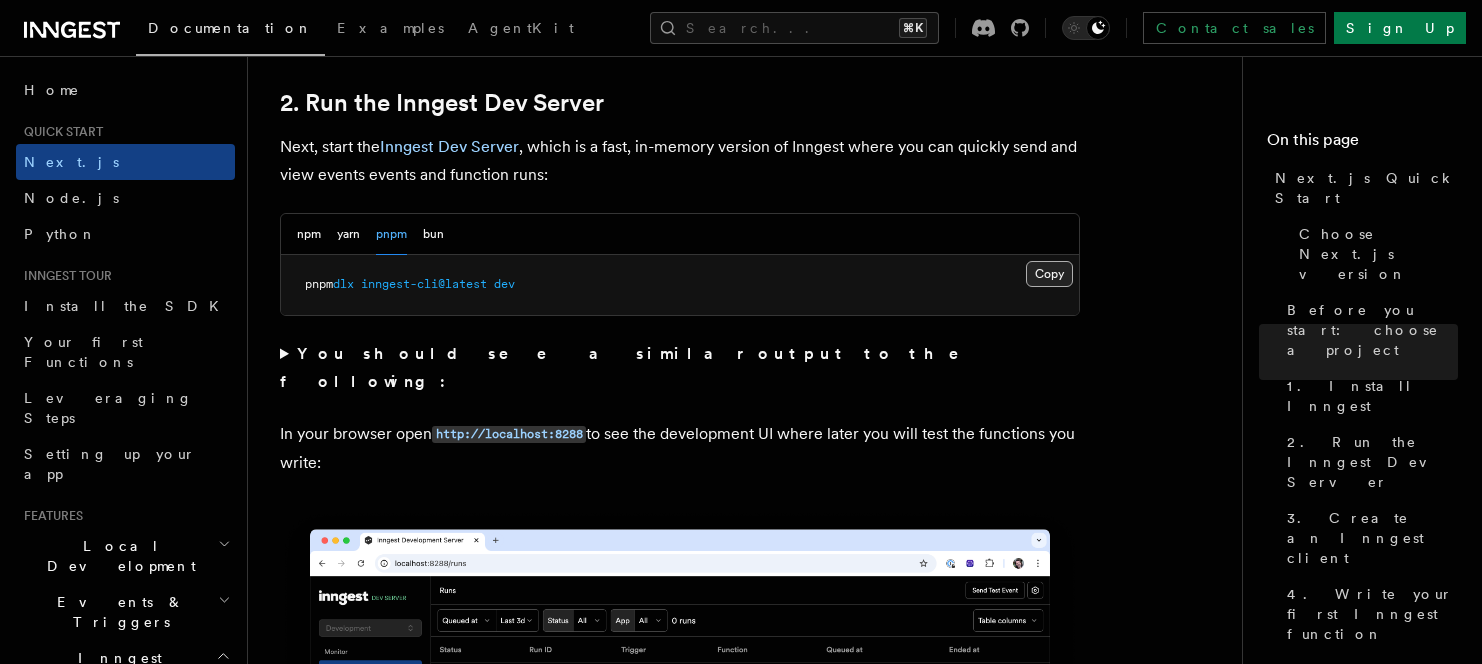 click on "Copy Copied" at bounding box center [1049, 274] 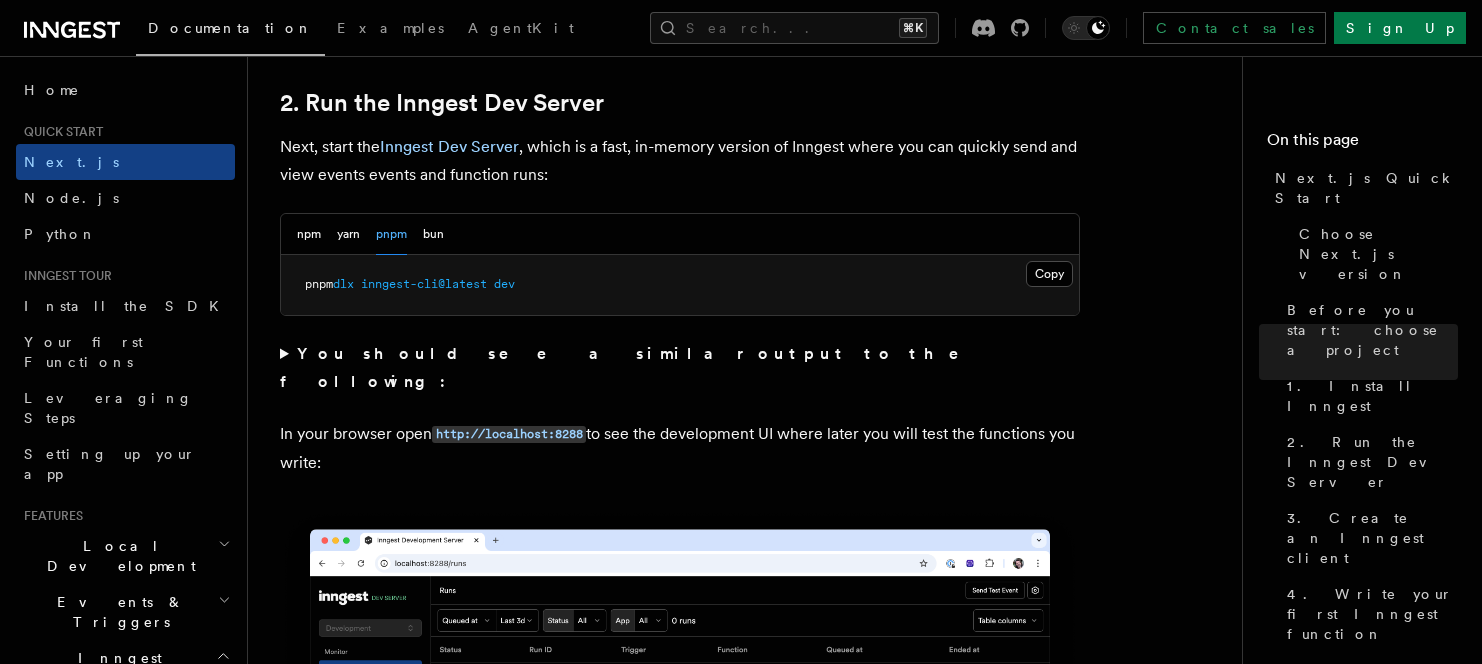 type 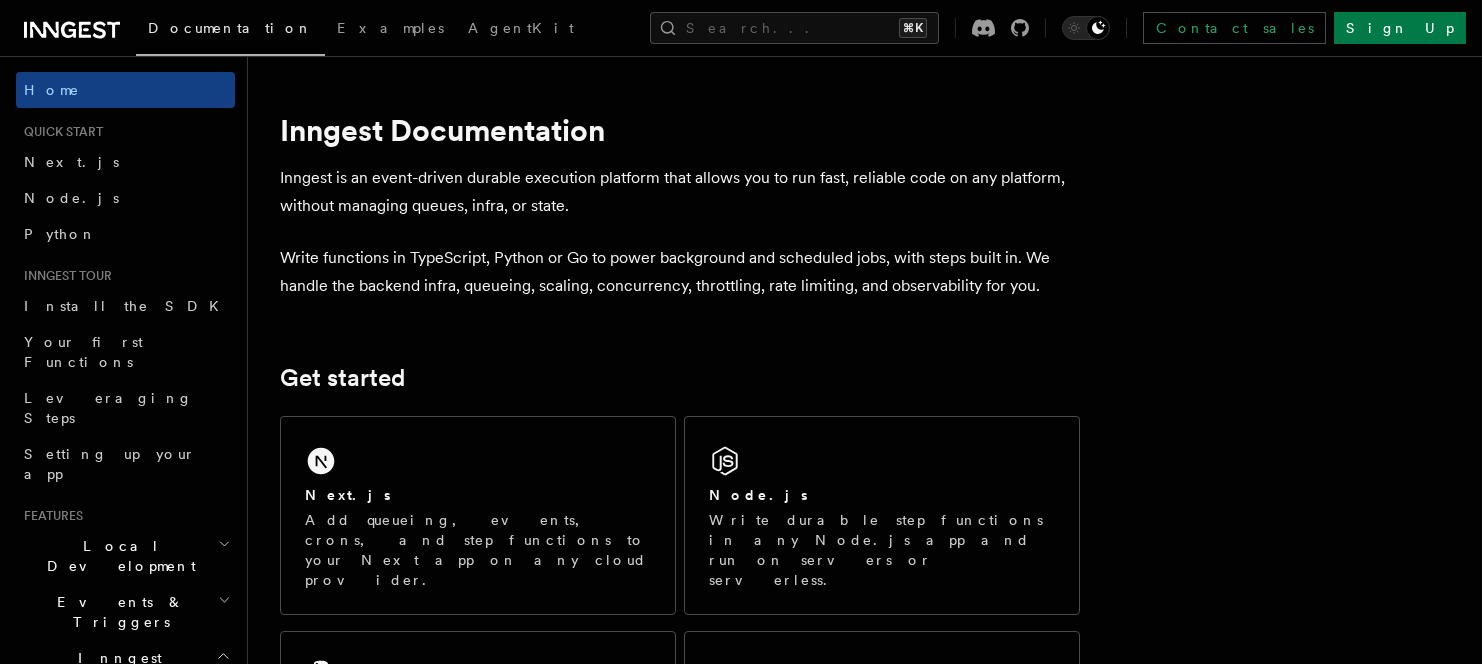 scroll, scrollTop: 0, scrollLeft: 0, axis: both 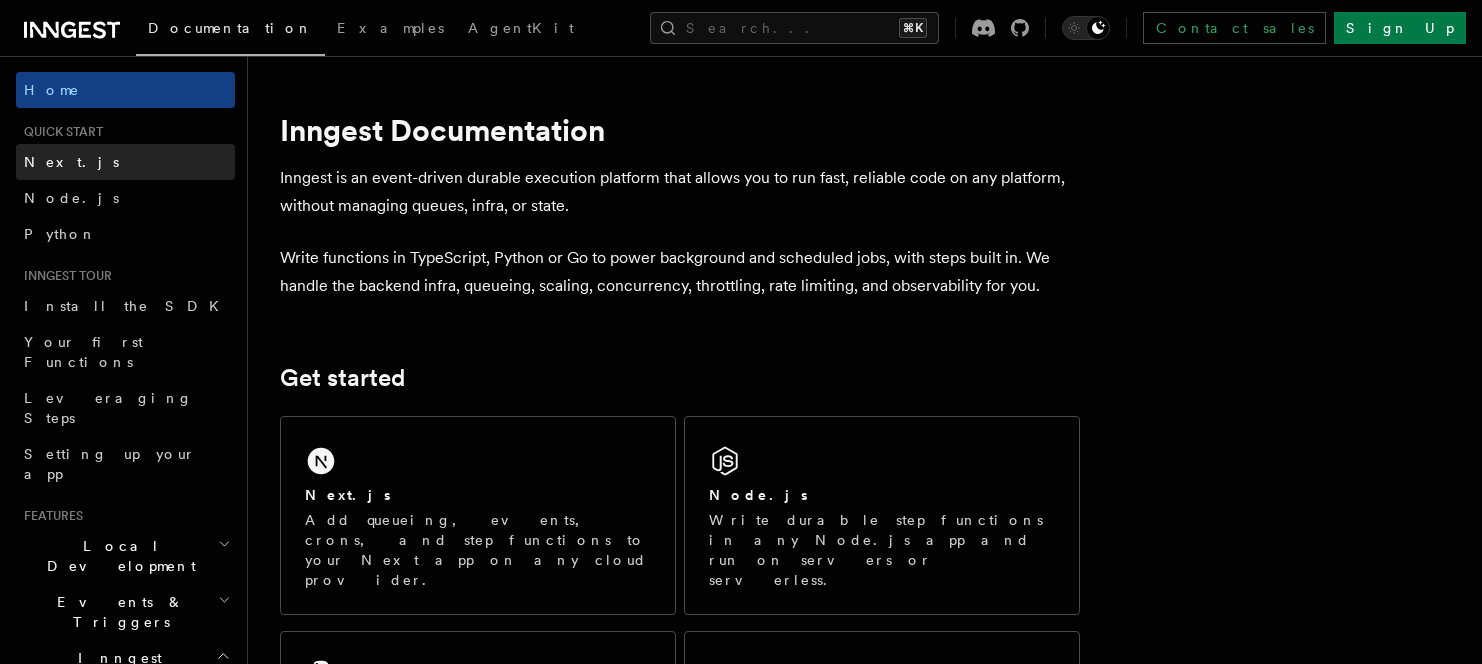 click on "Next.js" at bounding box center [125, 162] 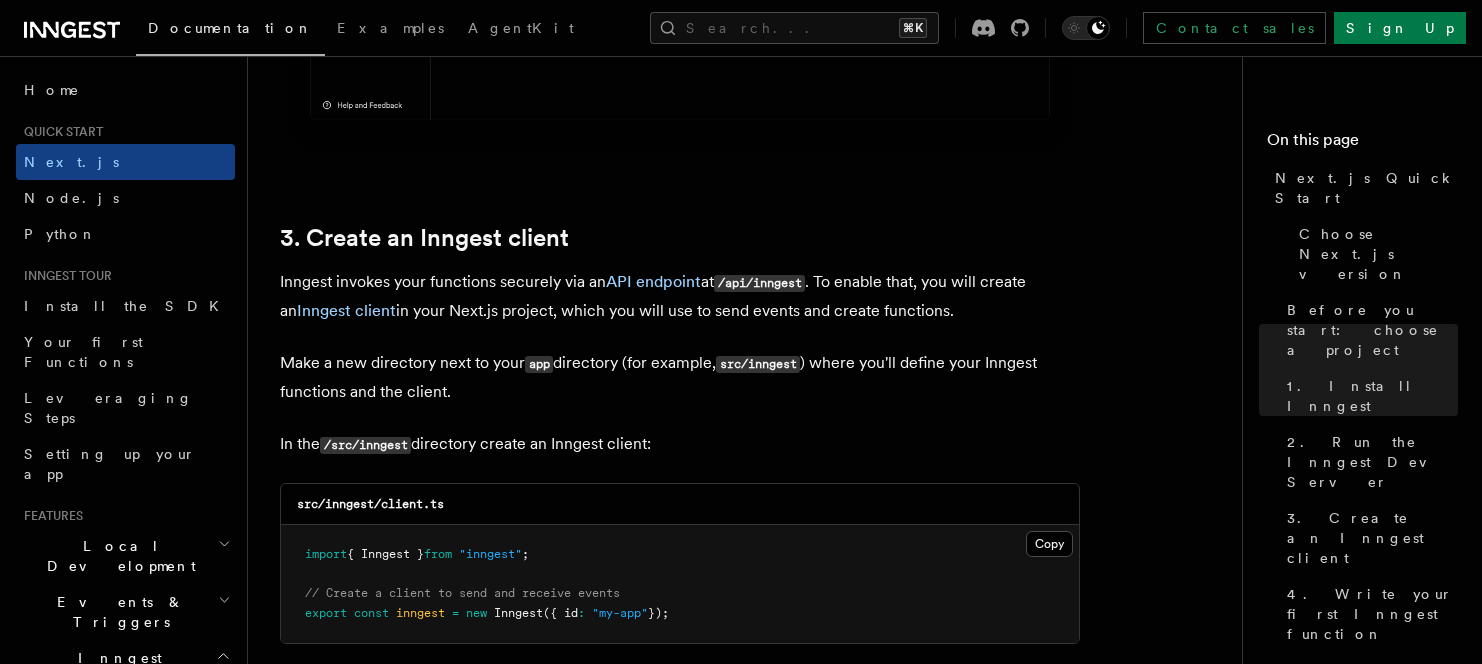 scroll, scrollTop: 2398, scrollLeft: 0, axis: vertical 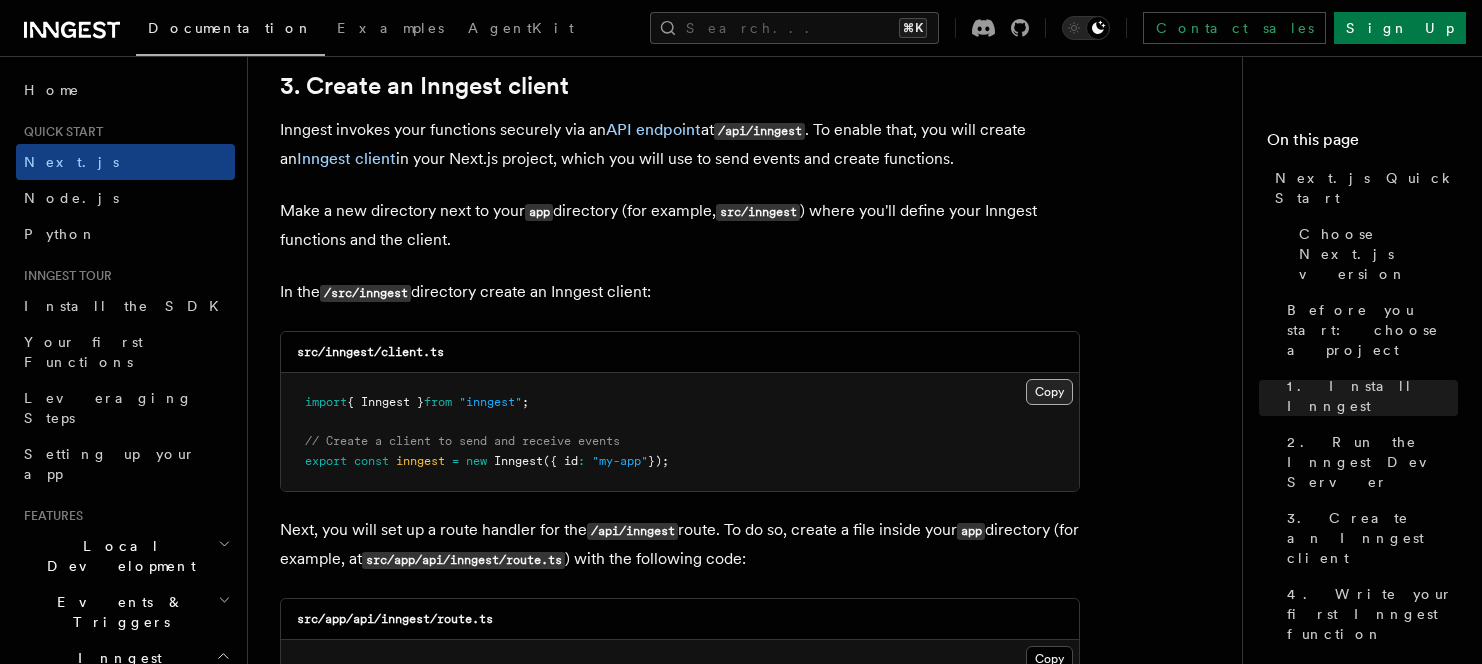 click on "Copy Copied" at bounding box center [1049, 392] 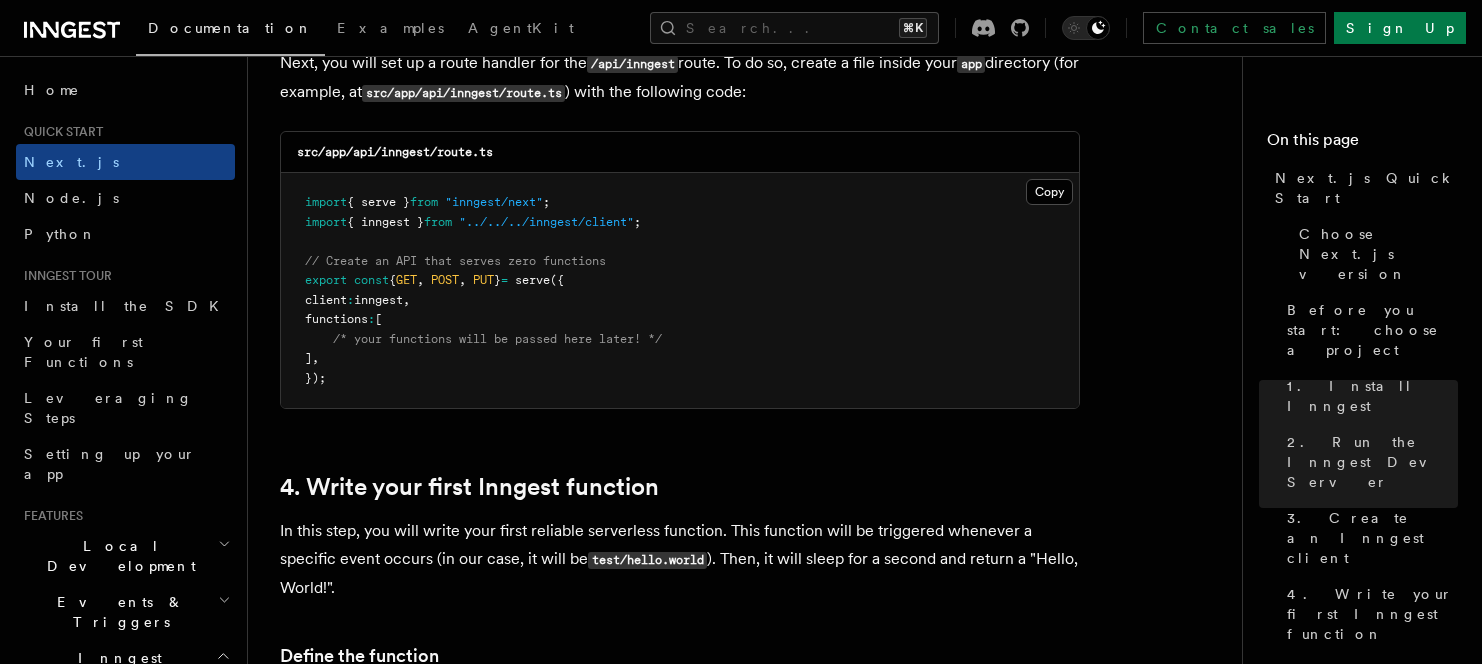 scroll, scrollTop: 2864, scrollLeft: 0, axis: vertical 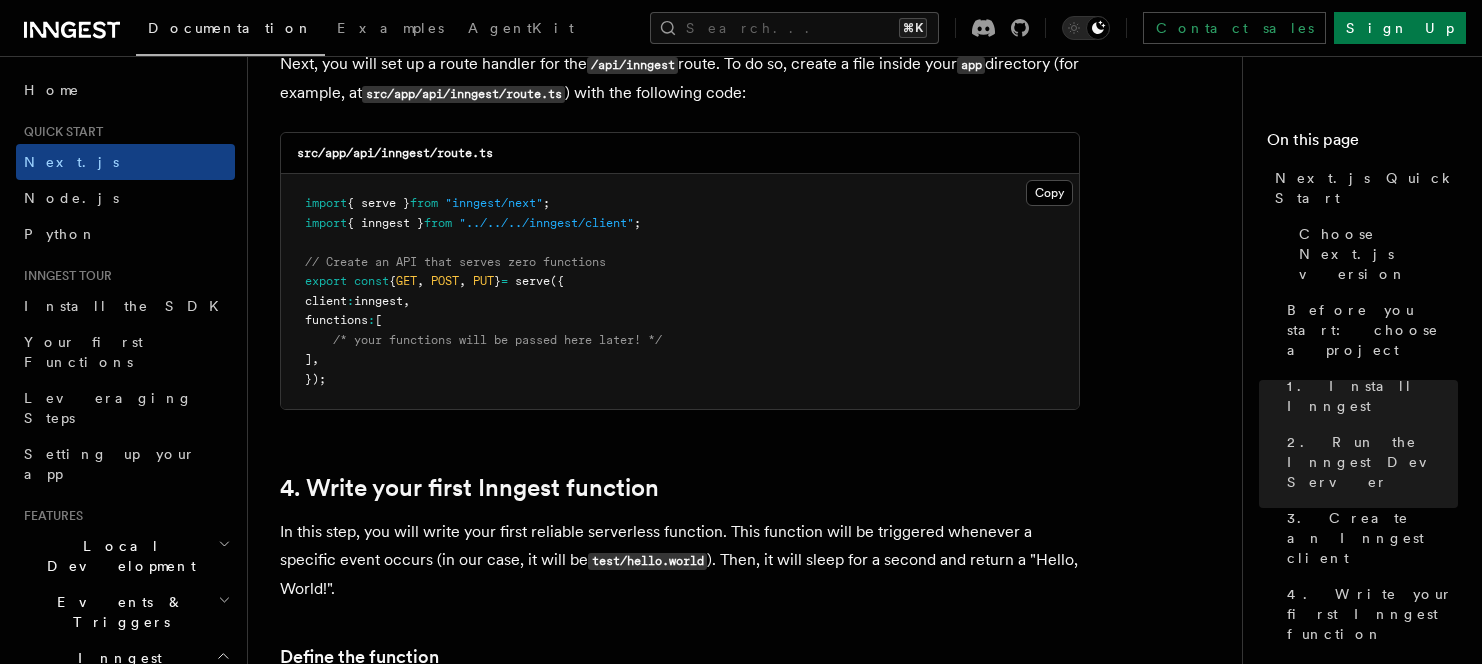 type 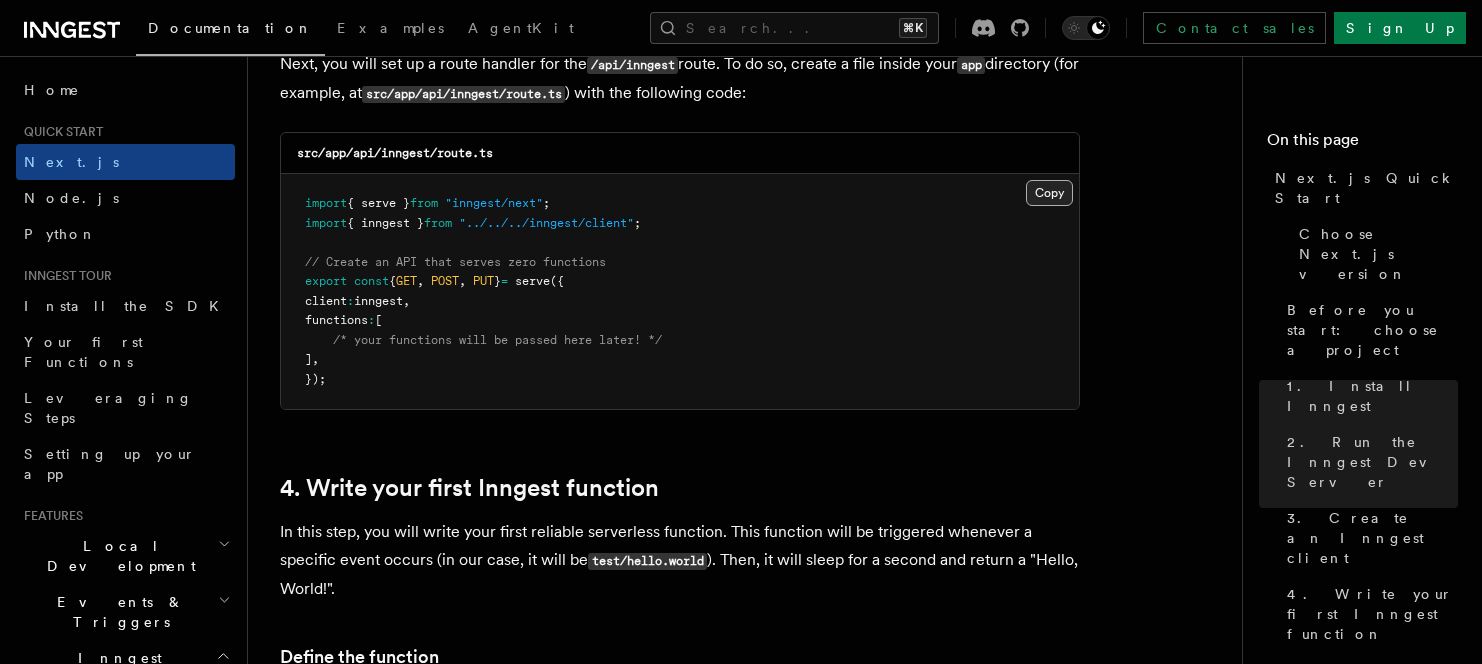 click on "Copy Copied" at bounding box center (1049, 193) 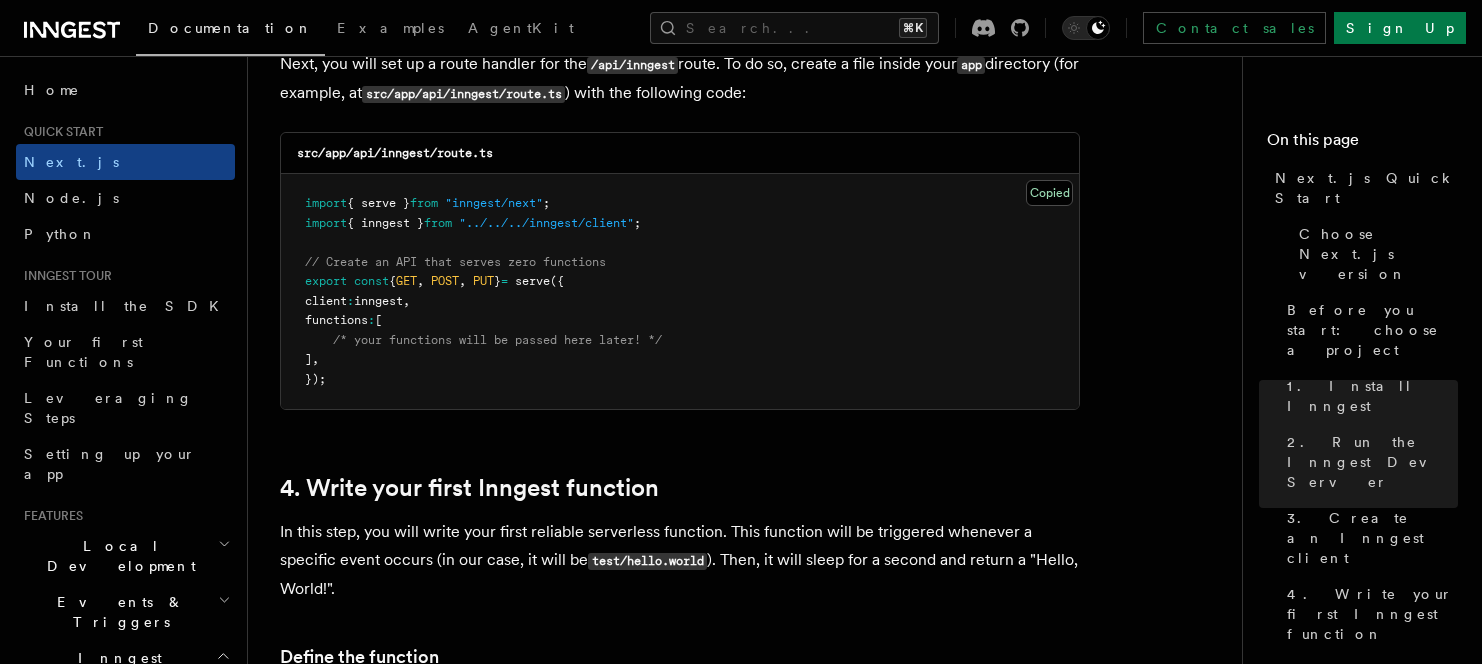 type 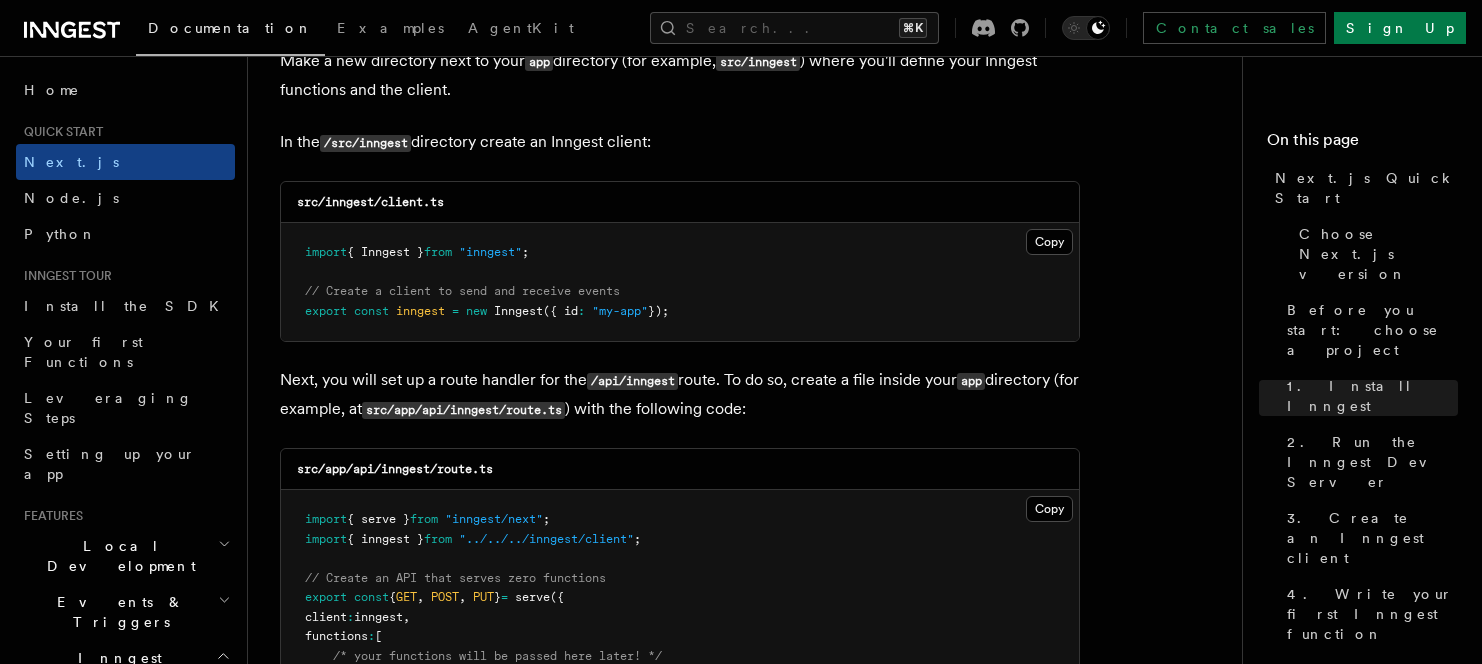 scroll, scrollTop: 2694, scrollLeft: 0, axis: vertical 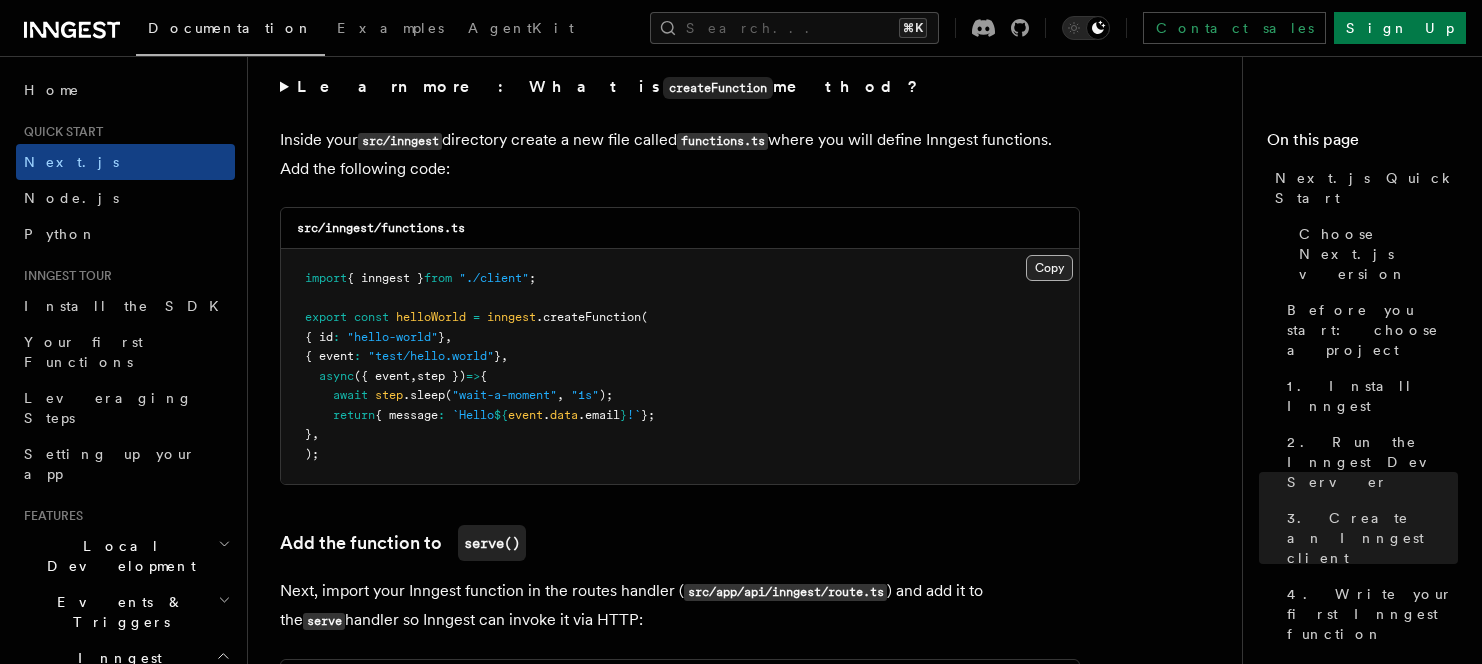 click on "Copy Copied" at bounding box center (1049, 268) 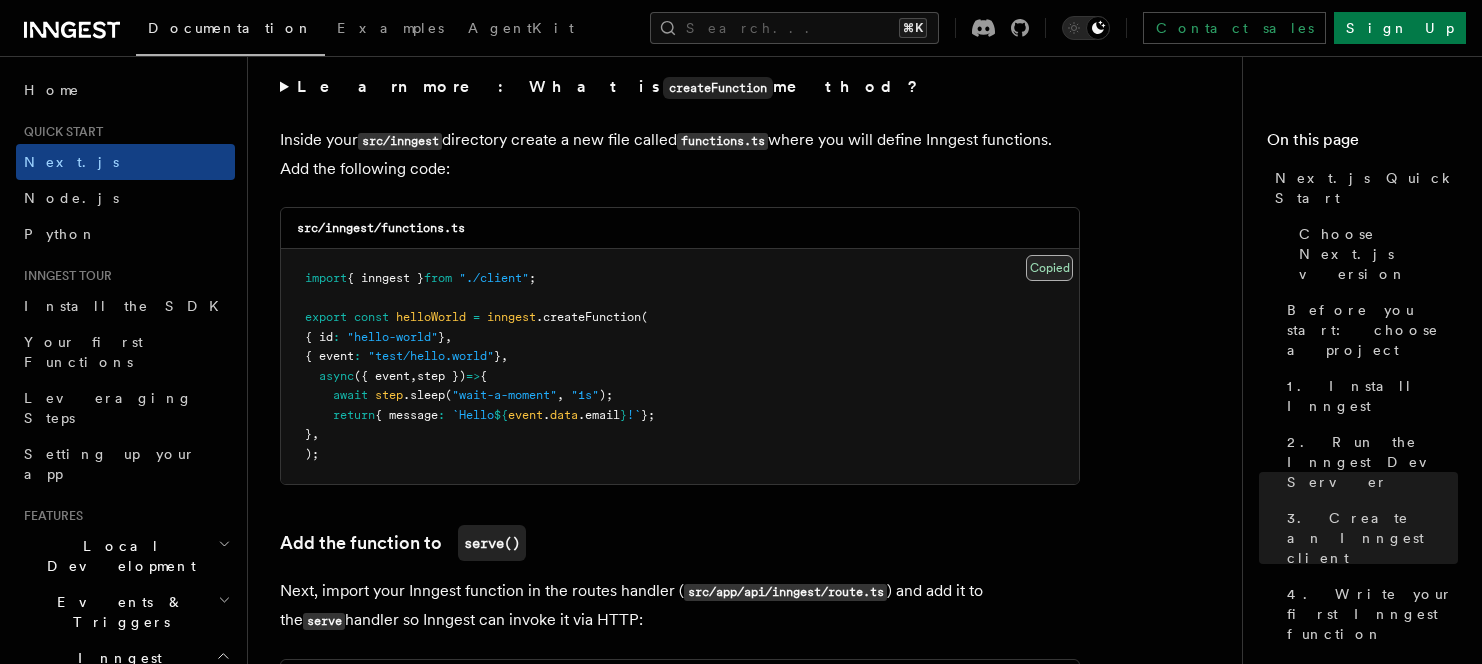 type 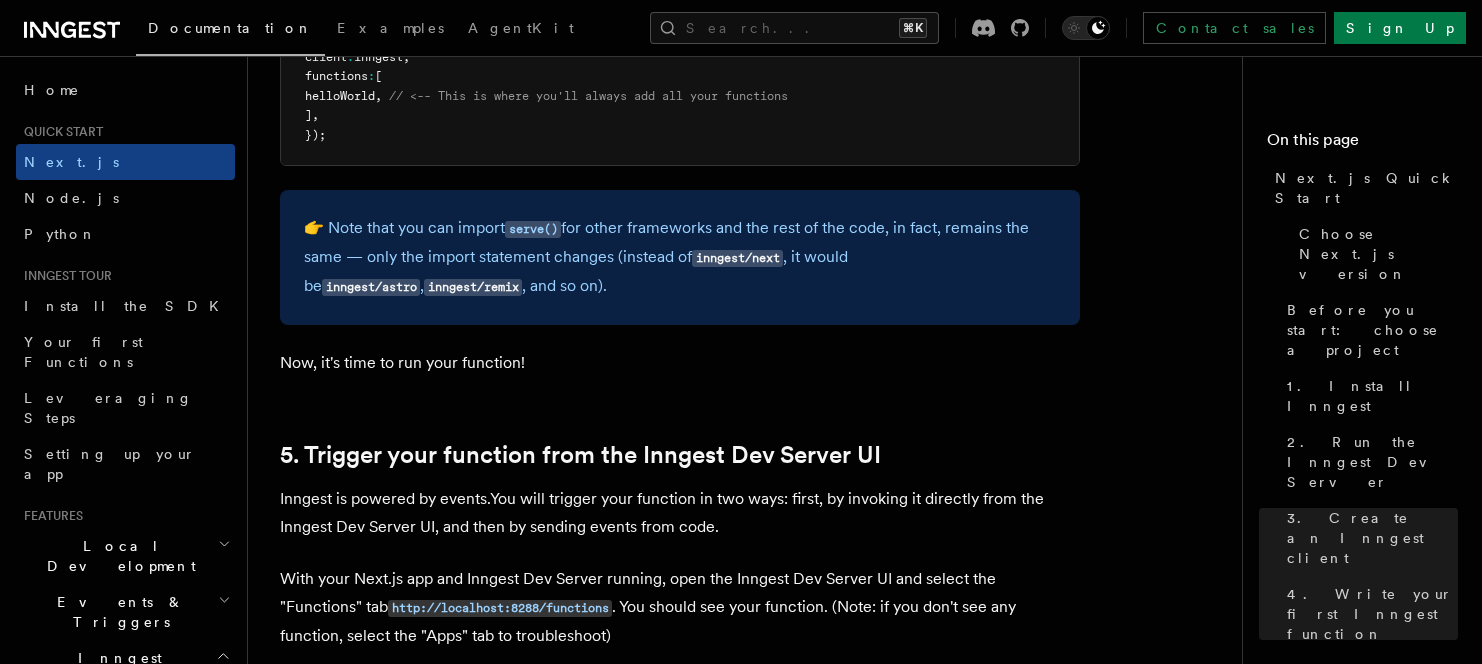 scroll, scrollTop: 4372, scrollLeft: 0, axis: vertical 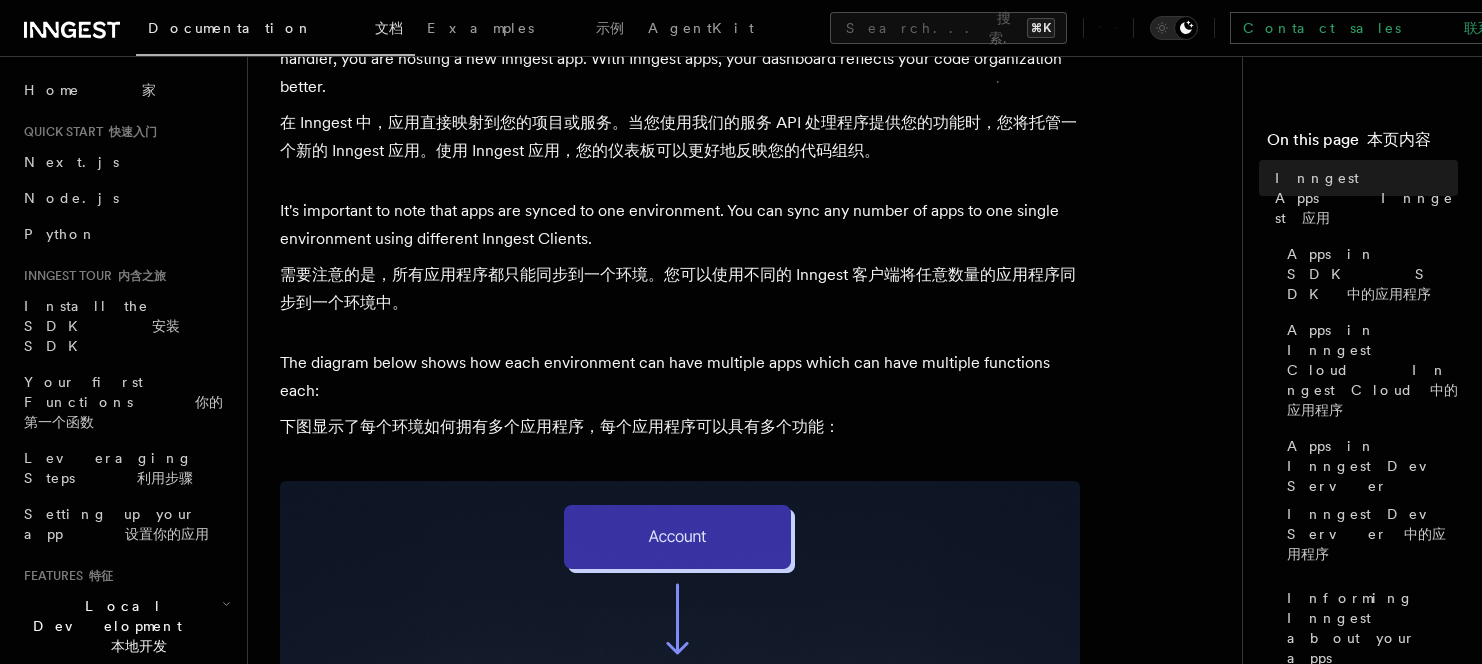 click on "Platform    平台 Deployment    部署 Inngest Apps    Inngest 应用
在 Inngest 中，应用直接映射到您的项目或服务。当您使用我们的服务 API 处理程序提供您的功能时，您将托管一个新的 Inngest 应用。使用 Inngest 应用，您的仪表板可以更好地反映您的代码组织。
需要注意的是，所有应用程序都只能同步到一个环境。您可以使用不同的 Inngest 客户端将任意数量的应用程序同步到一个环境中。
下图显示了每个环境如何拥有多个应用，每个应用又可以拥有多个功能：
Apps in SDK" at bounding box center (753, 2167) 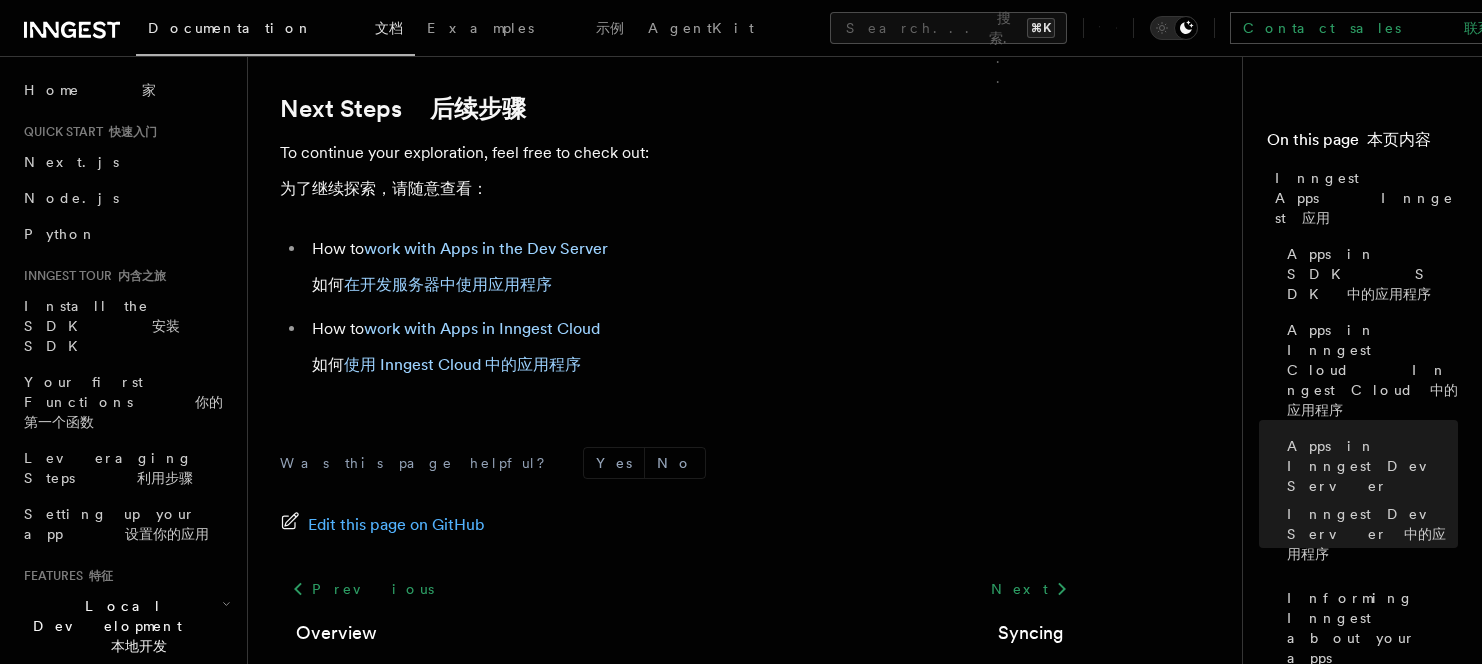 scroll, scrollTop: 4359, scrollLeft: 0, axis: vertical 